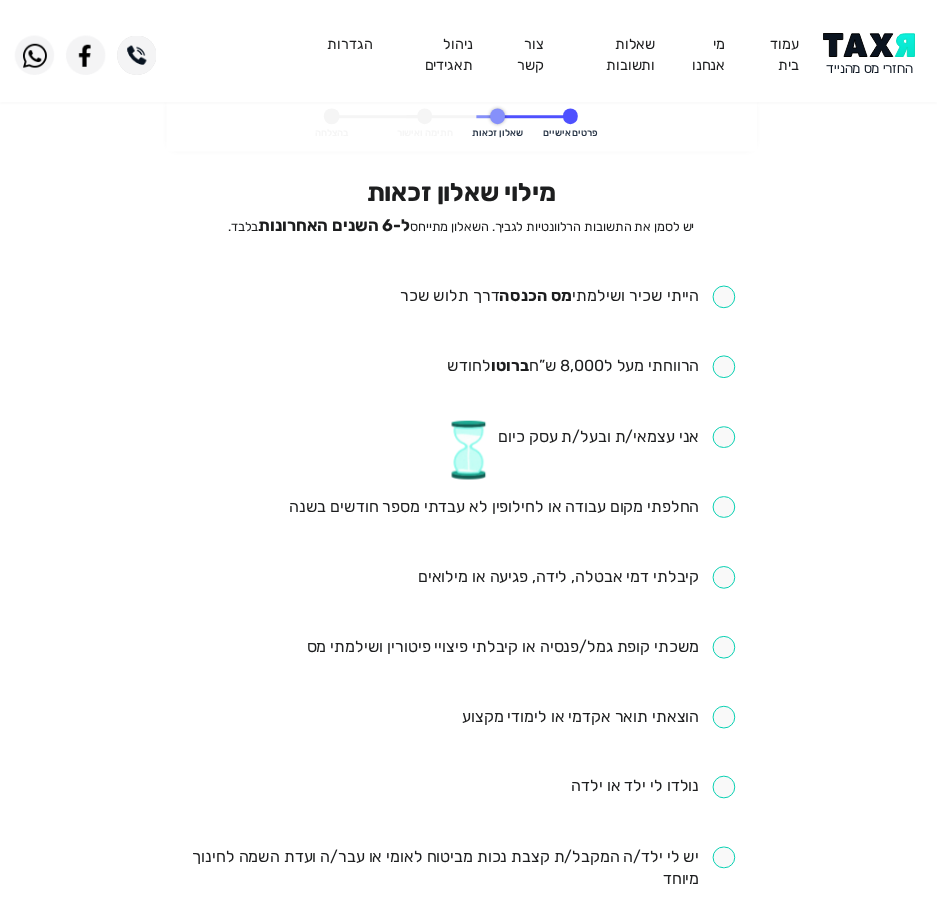 scroll, scrollTop: 0, scrollLeft: 0, axis: both 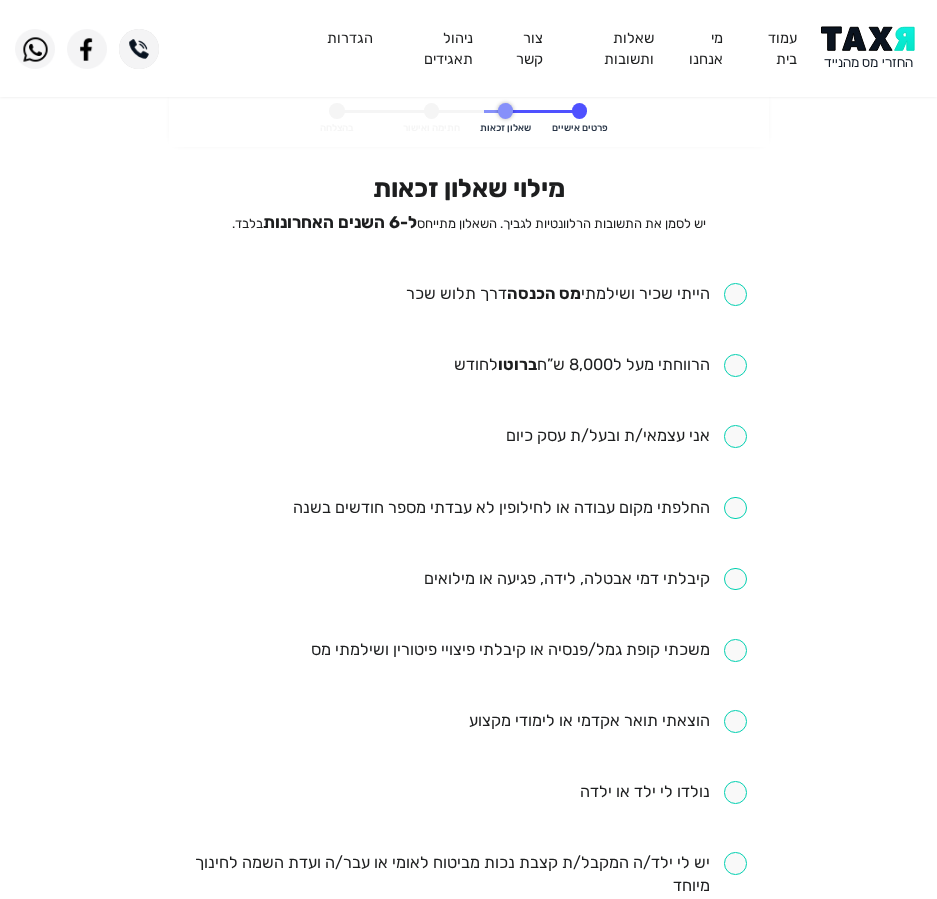 click at bounding box center (576, 294) 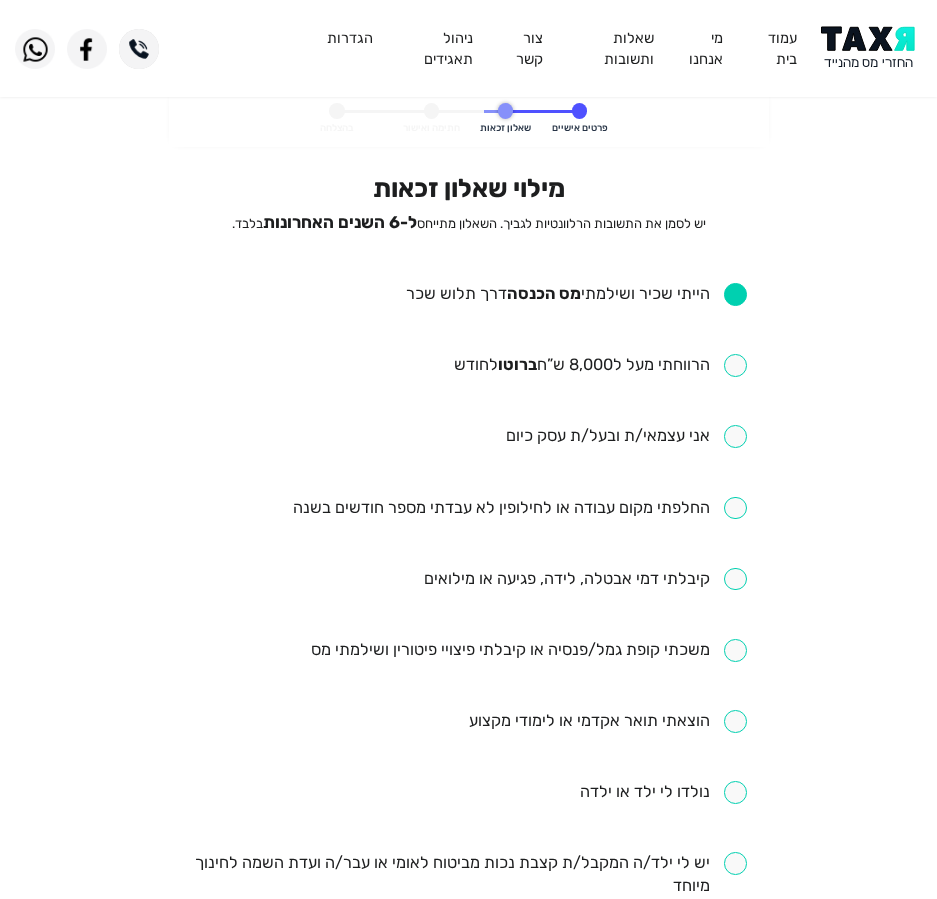 click at bounding box center (600, 365) 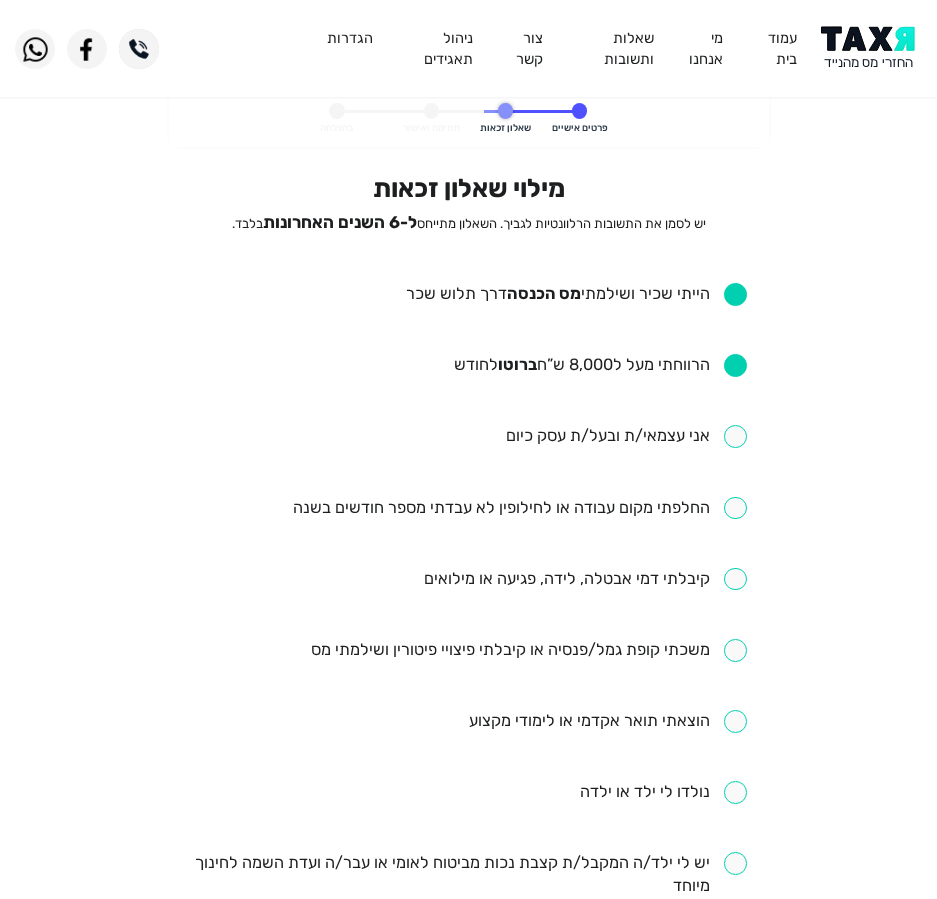 click at bounding box center [520, 508] 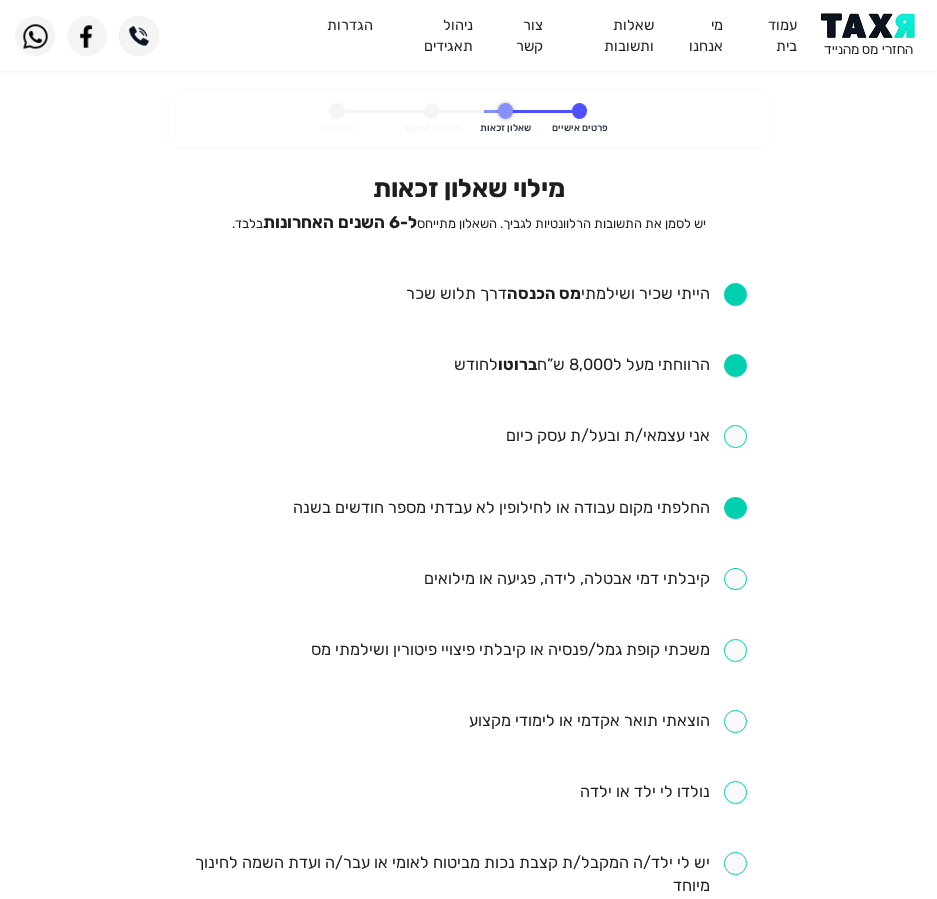 scroll, scrollTop: 100, scrollLeft: 0, axis: vertical 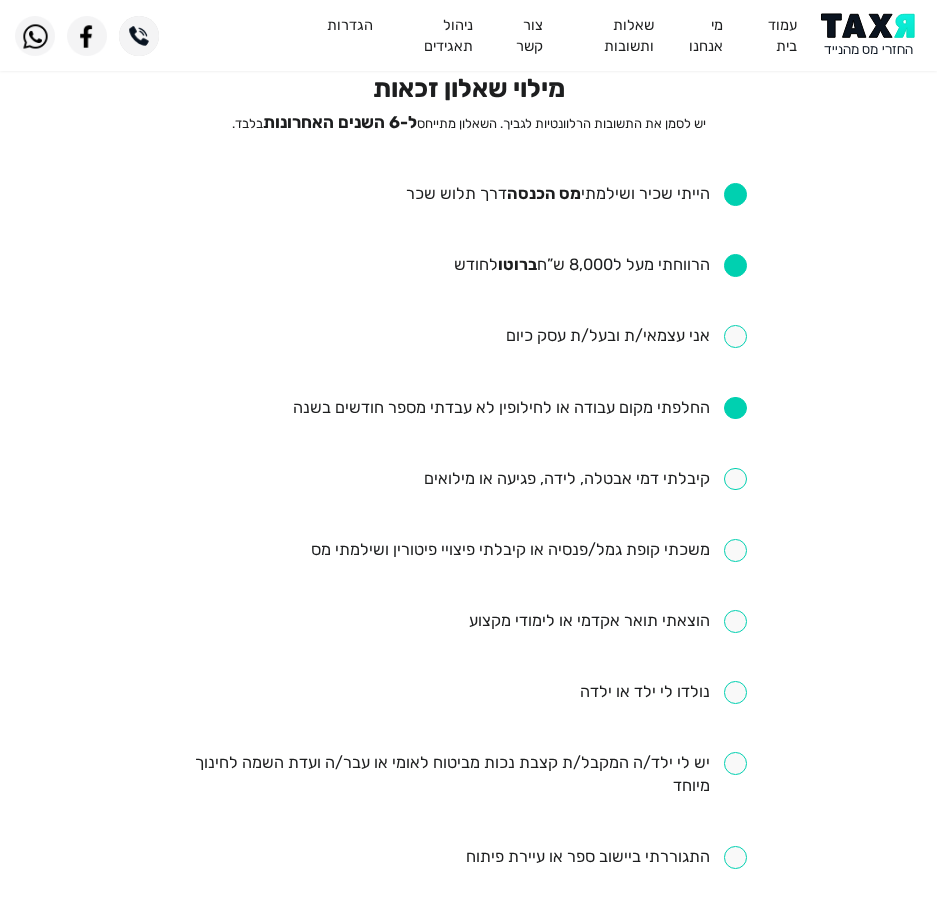 click at bounding box center [585, 479] 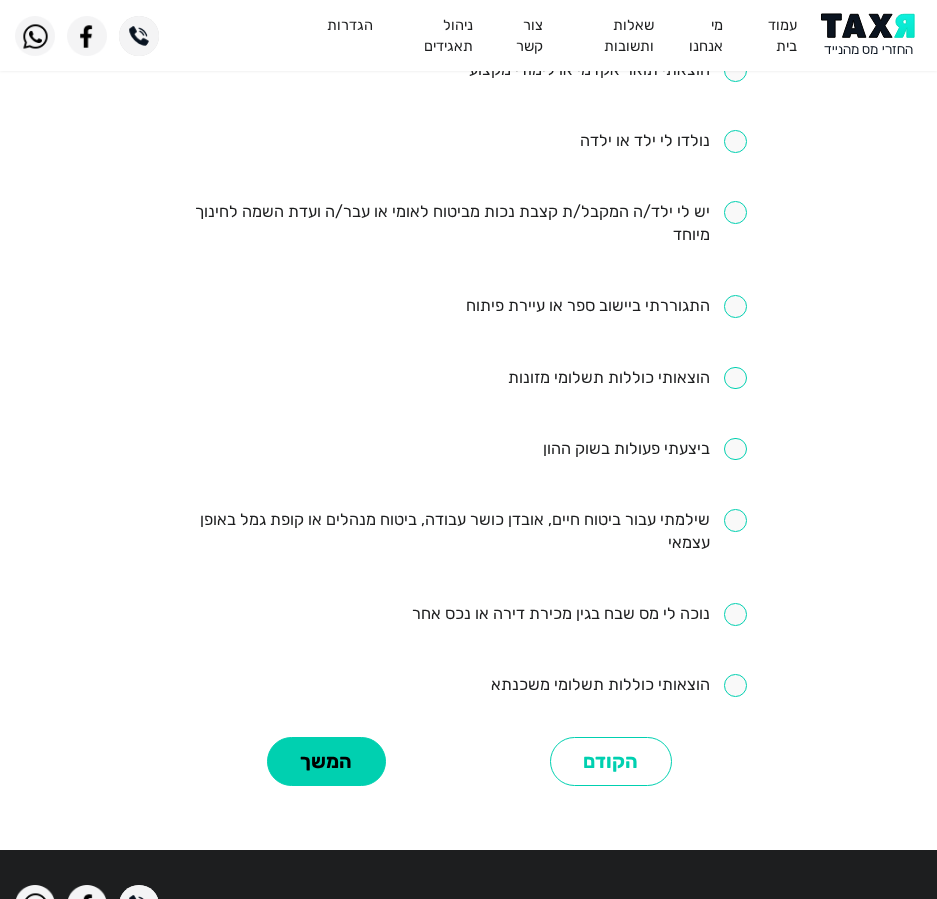 scroll, scrollTop: 700, scrollLeft: 0, axis: vertical 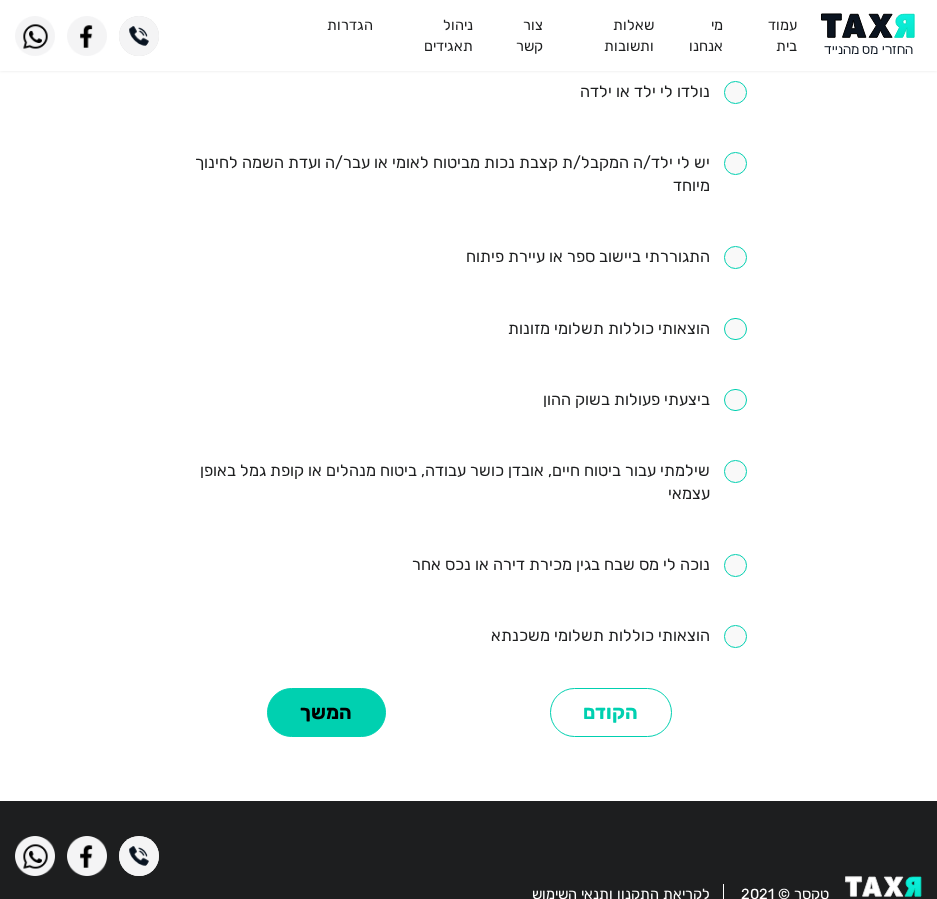 click at bounding box center (468, 483) 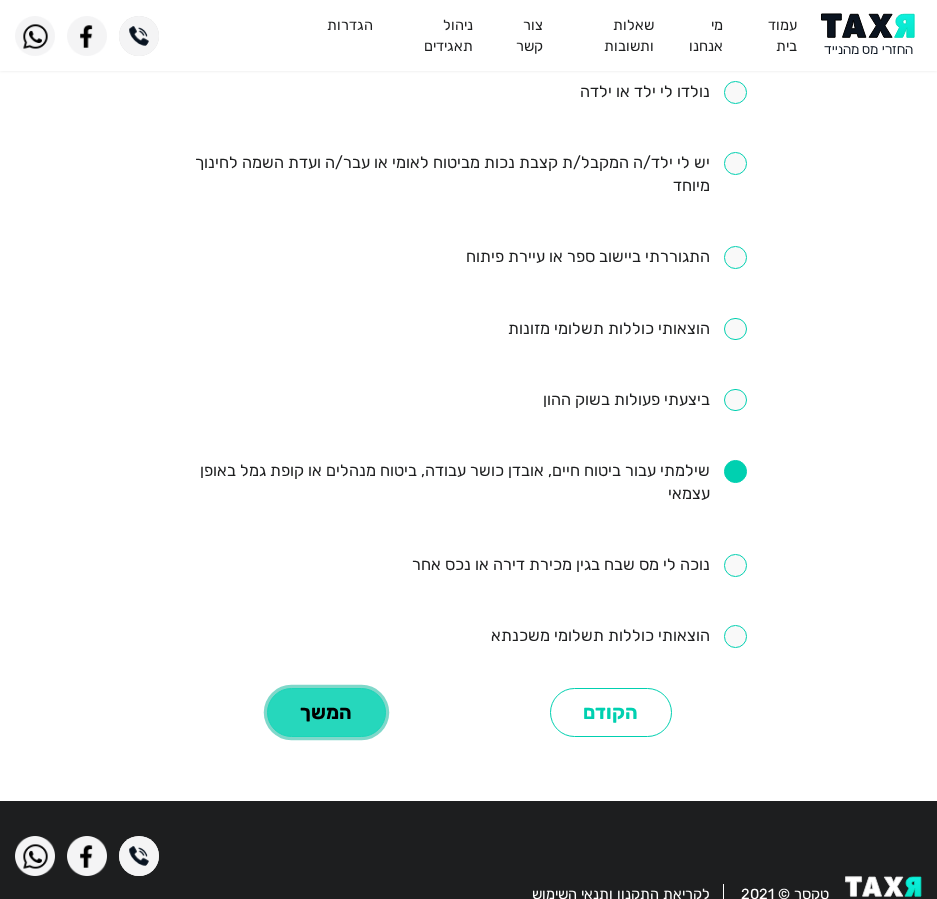 click on "המשך" at bounding box center (326, 712) 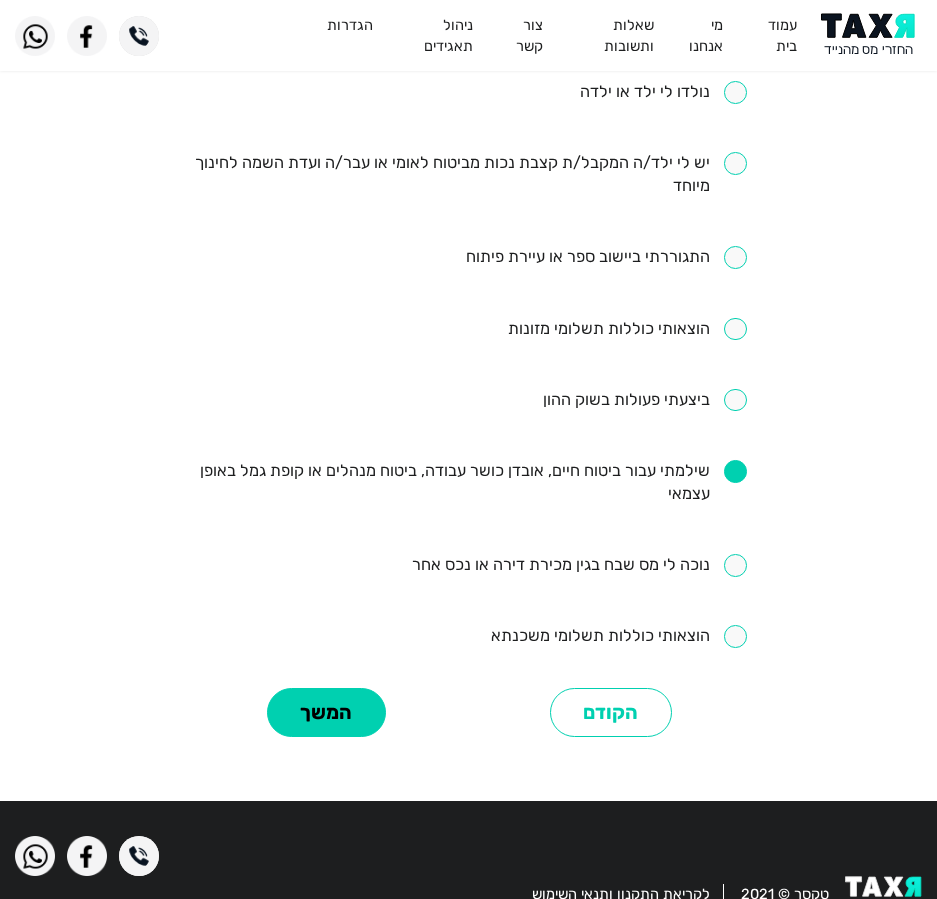 scroll, scrollTop: 0, scrollLeft: 0, axis: both 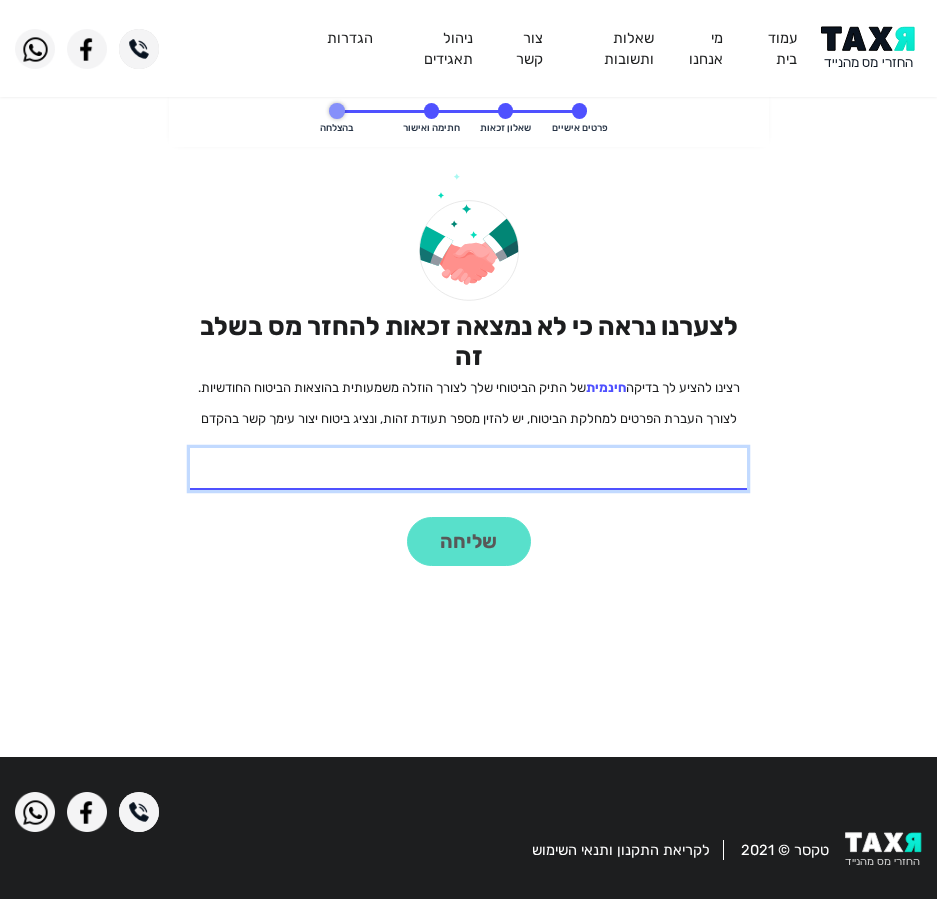 click on "* תעודת זהות" at bounding box center (468, 469) 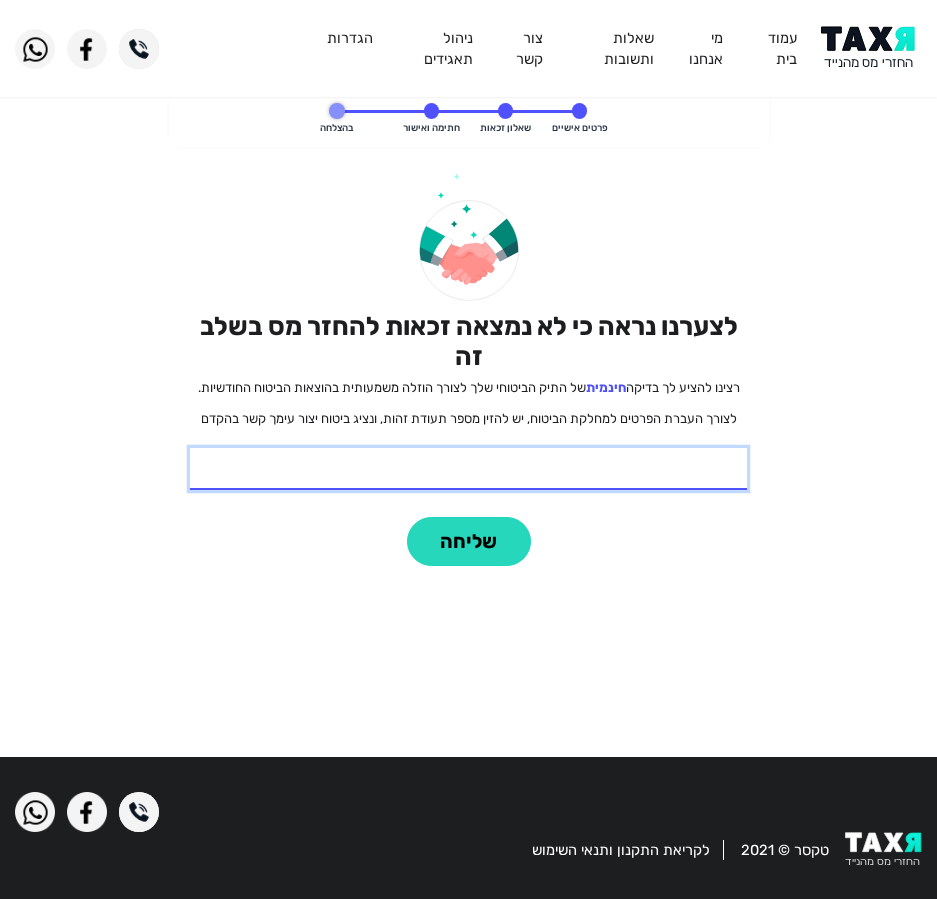 type on "[PHONE]" 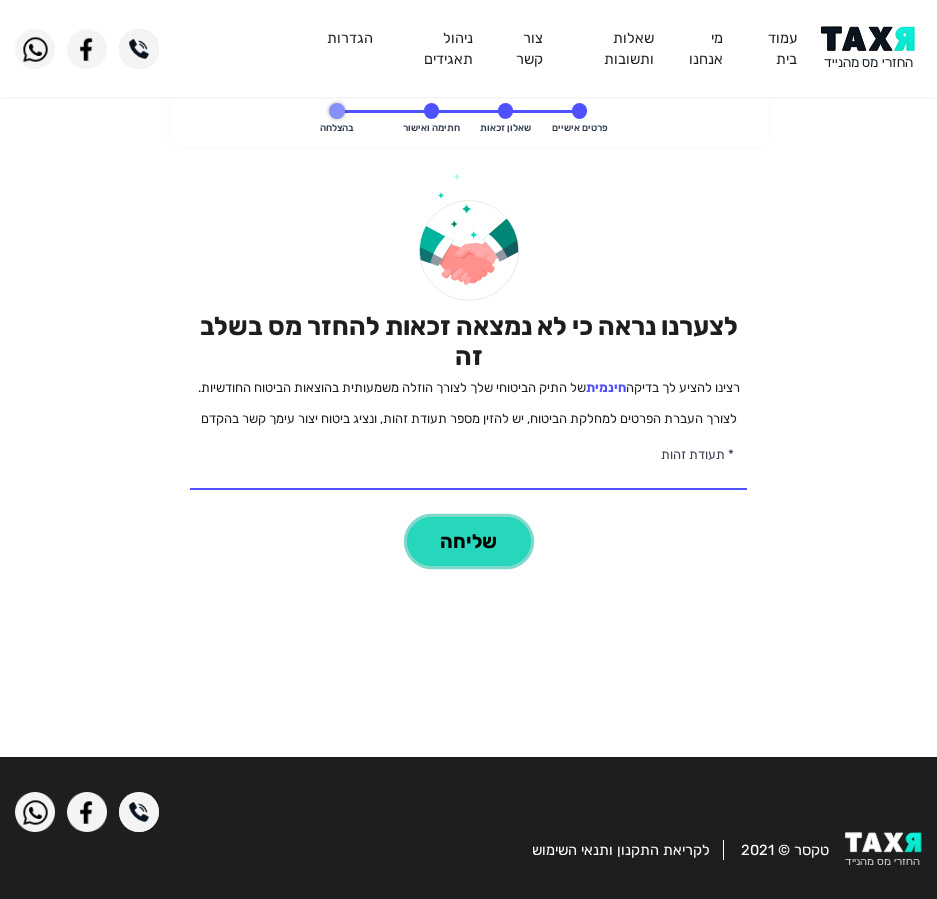 click on "שליחה" 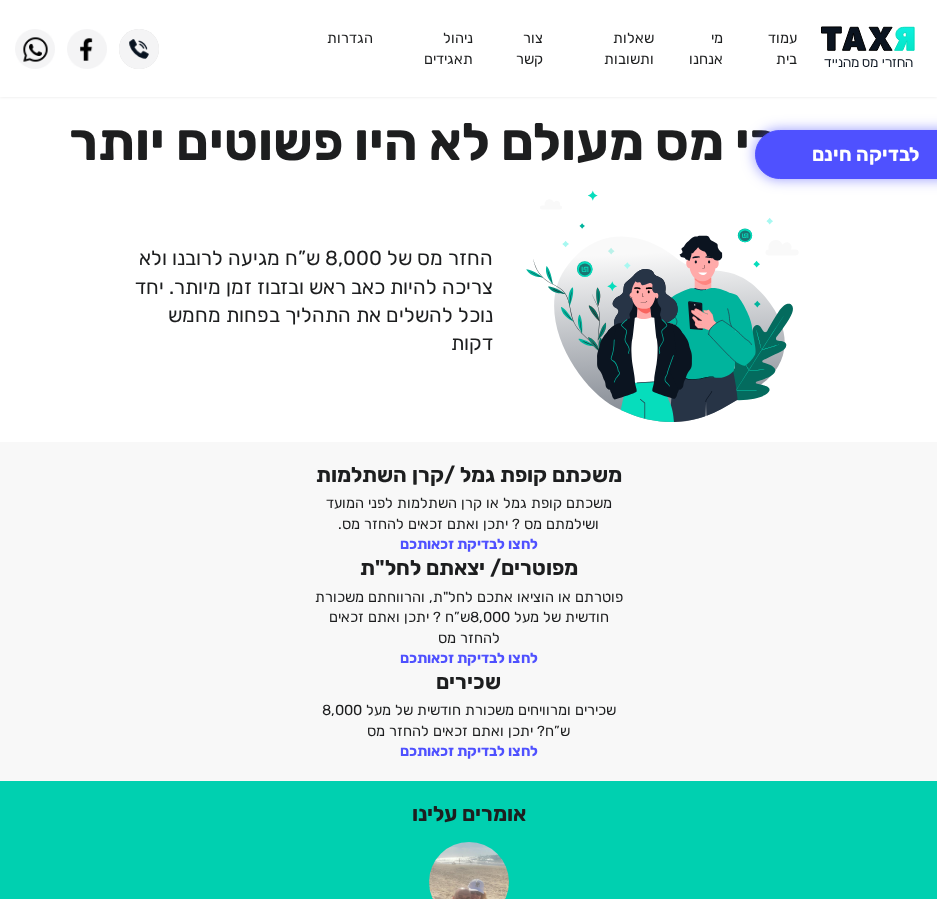 click at bounding box center (871, 48) 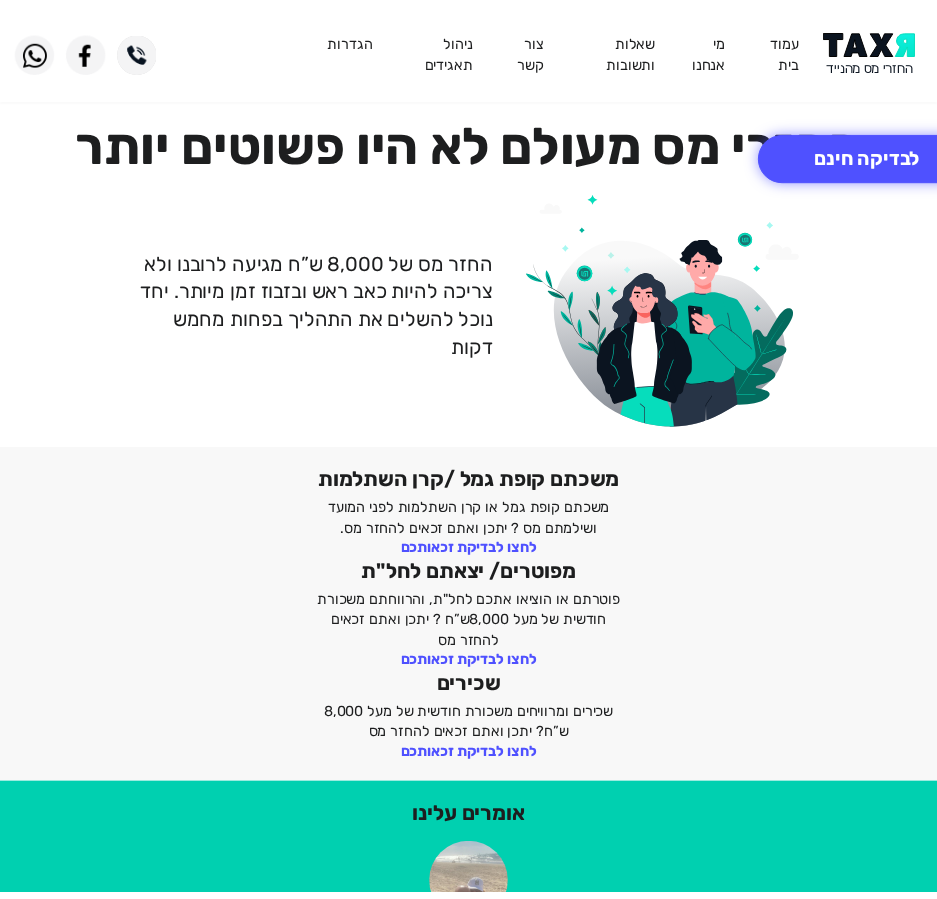 scroll, scrollTop: 0, scrollLeft: 0, axis: both 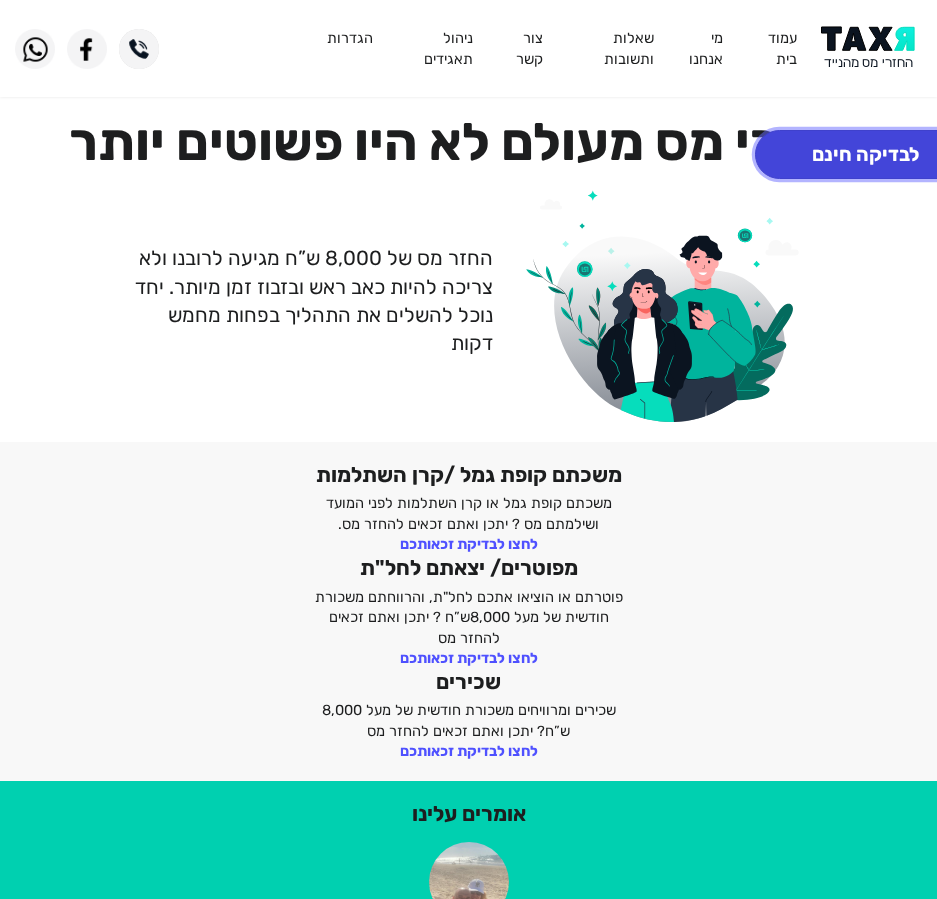 click on "לבדיקה חינם" 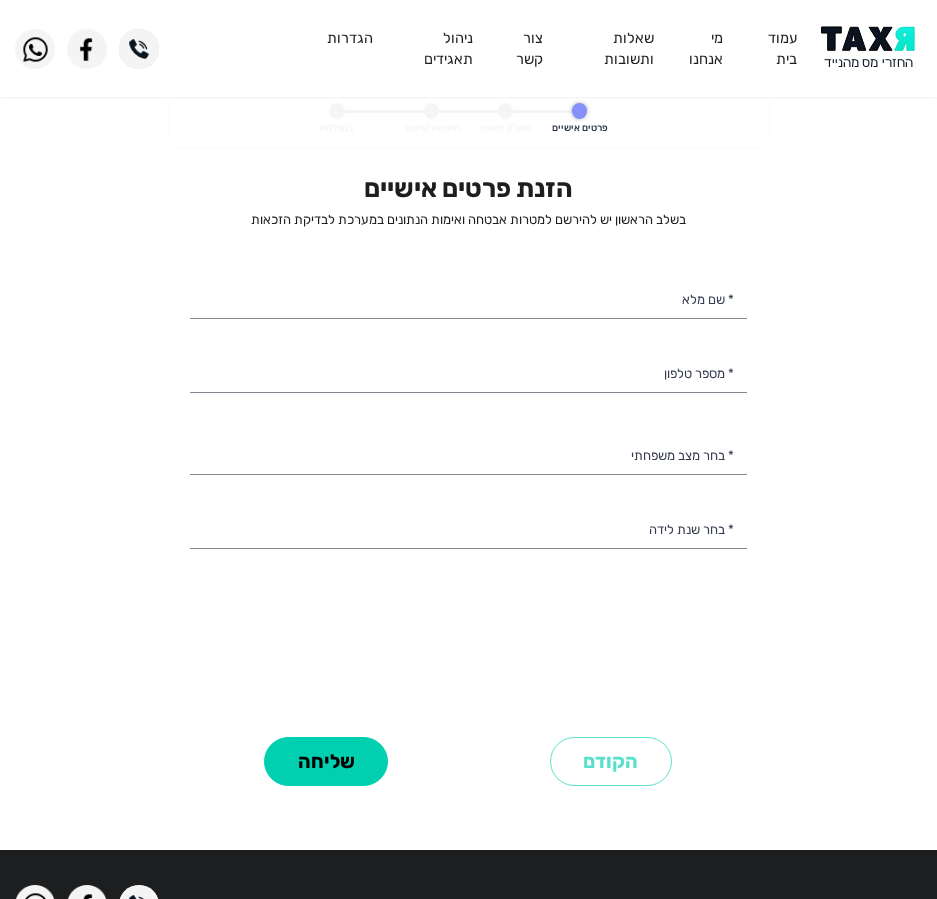 select 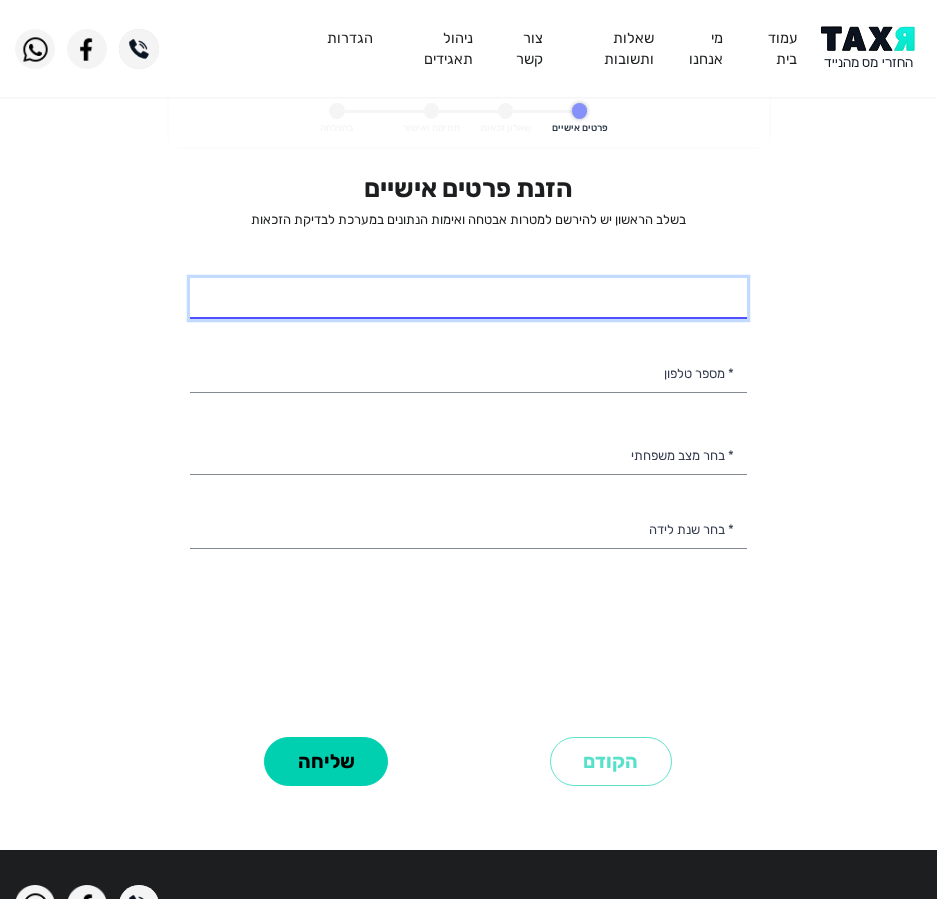 click on "* שם מלא" at bounding box center [468, 299] 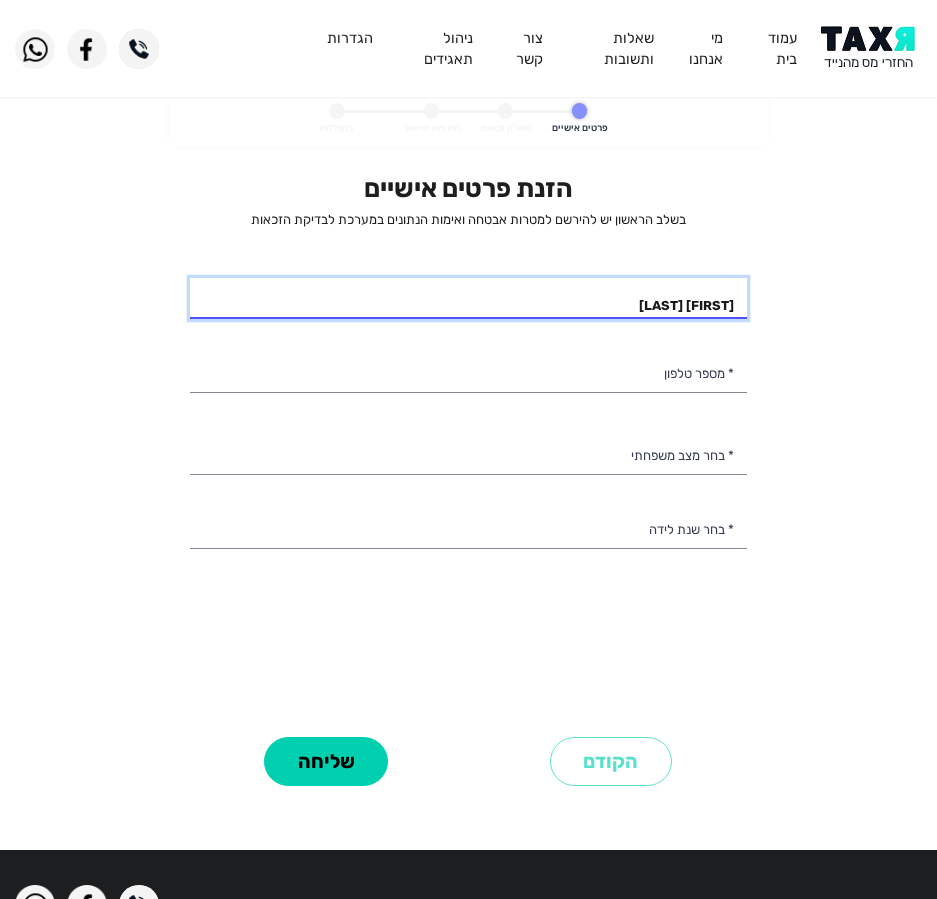 type on "[FIRST] [LAST]" 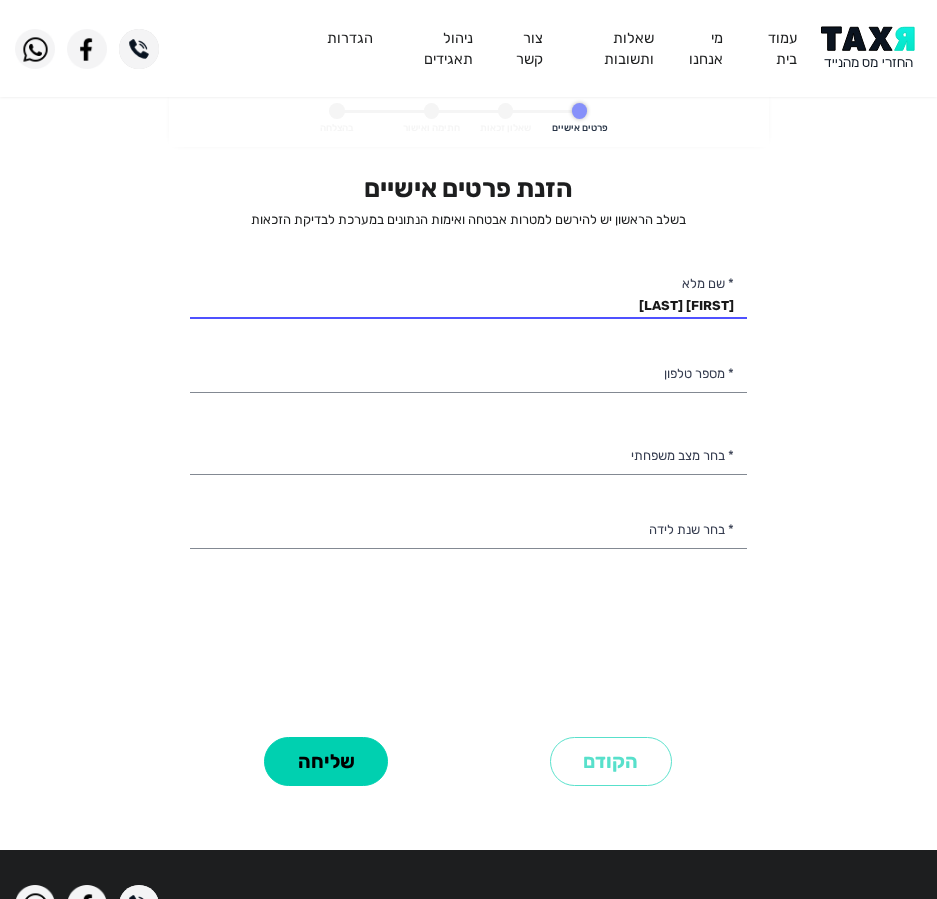 click on "הזנת פרטים אישיים  בשלב הראשון יש להירשם למטרות אבטחה ואימות הנתונים במערכת לבדיקת הזכאות [FIRST] [LAST] * שם מלא * מספר טלפון רווק/ה נשוי/אה גרוש/ה אלמן/נה * בחר מצב משפחתי [YEAR] [YEAR] [YEAR] [YEAR] [YEAR] [YEAR] [YEAR] [YEAR] [YEAR] [YEAR] [YEAR] [YEAR] [YEAR] [YEAR] [YEAR] [YEAR] [YEAR] [YEAR] [YEAR] [YEAR] [YEAR] [YEAR] [YEAR] [YEAR] [YEAR] [YEAR] [YEAR] [YEAR] [YEAR] [YEAR] [YEAR] [YEAR] [YEAR] [YEAR] [YEAR] [YEAR] [YEAR] [YEAR] [YEAR] [YEAR] [YEAR] [YEAR] [YEAR] [YEAR] [YEAR] [YEAR] [YEAR] [YEAR] [YEAR] [YEAR] [YEAR] [YEAR] [YEAR] [YEAR] [YEAR] [YEAR] [YEAR] [YEAR] [YEAR] [YEAR] [YEAR] [YEAR] [YEAR] [YEAR] [YEAR] [YEAR] [YEAR] [YEAR] [YEAR] [YEAR] [YEAR] [YEAR] [YEAR] [YEAR] [YEAR] [YEAR] [YEAR] [YEAR] [YEAR] [YEAR] [YEAR] [YEAR] [YEAR] [YEAR] [YEAR] [YEAR] [YEAR] [YEAR] [YEAR] [YEAR] [YEAR] [YEAR] [YEAR] [YEAR] [YEAR] [YEAR] [YEAR] [YEAR] [YEAR] [YEAR] [YEAR] [YEAR] [YEAR] [YEAR] [YEAR] [YEAR] [YEAR] [YEAR] [YEAR] [YEAR] [YEAR] [YEAR] [YEAR] [YEAR] [YEAR] [YEAR] [YEAR] [YEAR] [YEAR] [YEAR] [YEAR] [YEAR] [YEAR] [YEAR] [YEAR] [YEAR] [YEAR] [YEAR] [YEAR] [YEAR] [YEAR] [YEAR] [YEAR] [YEAR] [YEAR] [YEAR] [YEAR] [YEAR] [YEAR] [YEAR] [YEAR] [YEAR] [YEAR] [YEAR] [YEAR] [YEAR] [YEAR] [YEAR] [YEAR] [YEAR] [YEAR] [YEAR] [YEAR] [YEAR] [YEAR] [YEAR] [YEAR] [YEAR] [YEAR] [YEAR] [YEAR] [YEAR] [YEAR] [YEAR] [YEAR] [YEAR] [YEAR] [YEAR] [YEAR] [YEAR] [YEAR] [YEAR] [YEAR] [YEAR] [YEAR] [YEAR] [YEAR] [YEAR] [YEAR] [YEAR] [YEAR] [YEAR] [YEAR] [YEAR] [YEAR] [YEAR] [YEAR] [YEAR] [YEAR] [YEAR] [YEAR] [YEAR] [YEAR] [YEAR] [YEAR] [YEAR] [YEAR] [YEAR] [YEAR] [YEAR] [YEAR] [YEAR] [YEAR] [YEAR] [YEAR] [YEAR] [YEAR] [YEAR] [YEAR] [YEAR] [YEAR] [YEAR] [YEAR] [YEAR] [YEAR] [YEAR] [YEAR] [YEAR] [YEAR] [YEAR] [YEAR] [YEAR] [YEAR] [YEAR] [YEAR] [YEAR] [YEAR] [YEAR] [YEAR] [YEAR] [YEAR] [YEAR] [YEAR] [YEAR] [YEAR] [YEAR] [YEAR] [YEAR] [YEAR] [YEAR] [YEAR] [YEAR] [YEAR] [YEAR] [YEAR] [YEAR] [YEAR] [YEAR] [YEAR] [YEAR] [YEAR] [YEAR] [YEAR] [YEAR] [YEAR] [YEAR] [YEAR] [YEAR] [YEAR] [YEAR] [YEAR] [YEAR] [YEAR] [YEAR] [YEAR] [YEAR] [YEAR] [YEAR] [YEAR] [YEAR] [YEAR] [YEAR] [YEAR] [YEAR] [YEAR] [YEAR] [YEAR] [YEAR] [YEAR] [YEAR] [YEAR] [YEAR] [YEAR] [YEAR] [YEAR] [YEAR] [YEAR] [YEAR] [YEAR] [YEAR] [YEAR] [YEAR] [YEAR] [YEAR] [YEAR] [YEAR] [YEAR] [YEAR] [YEAR] [YEAR] [YEAR] [YEAR] [YEAR] [YEAR] [YEAR] [YEAR] [YEAR] [YEAR] [YEAR] [YEAR] [YEAR] [YEAR] [YEAR] [YEAR] [YEAR] [YEAR] [YEAR] [YEAR] [YEAR] [YEAR] [YEAR] [YEAR] [YEAR] [YEAR] [YEAR] [YEAR] [YEAR] [YEAR] [YEAR] [YEAR] [YEAR] [YEAR] [YEAR] [YEAR] [YEAR] [YEAR] [YEAR] [YEAR] [YEAR] [YEAR] [YEAR] [YEAR] [YEAR] [YEAR] [YEAR] [YEAR] [YEAR] [YEAR] [YEAR] [YEAR] [YEAR] [YEAR] [YEAR] [YEAR] [YEAR] [YEAR] [YEAR] [YEAR] [YEAR] [YEAR] [YEAR] [YEAR] [YEAR] [YEAR] [YEAR] [YEAR] [YEAR] [YEAR] [YEAR] [YEAR] [YEAR] [YEAR] [YEAR] [YEAR] [YEAR] [YEAR] [YEAR] [YEAR] [YEAR] [YEAR] [YEAR] [YEAR] [YEAR] [YEAR] [YEAR] [YEAR] [YEAR] [YEAR] [YEAR] [YEAR] [YEAR] [YEAR] [YEAR] [YEAR] [YEAR] [YEAR] [YEAR] [YEAR] [YEAR] [YEAR] [YEAR] [YEAR] [YEAR] [YEAR] [YEAR] [YEAR] [YEAR] [YEAR] [YEAR] [YEAR] [YEAR] [YEAR] [YEAR] [YEAR] [YEAR] [YEAR] [YEAR] [YEAR] [YEAR] [YEAR] [YEAR] [YEAR] [YEAR] [YEAR] [YEAR] [YEAR] [YEAR] [YEAR] [YEAR] [YEAR] [YEAR] [YEAR] [YEAR] [YEAR] [YEAR] [YEAR] [YEAR] [YEAR] [YEAR] [YEAR] [YEAR] [YEAR] [YEAR] [YEAR] [YEAR] [YEAR] [YEAR] [YEAR] [YEAR] [YEAR] [YEAR] [YEAR] [YEAR] [YEAR] [YEAR] [YEAR] [YEAR] [YEAR] [YEAR] [YEAR] [YEAR] [YEAR] [YEAR] [YEAR] [YEAR] [YEAR] [YEAR] [YEAR] [YEAR] [YEAR] [YEAR] [YEAR] [YEAR] [YEAR] [YEAR] [YEAR] [YEAR] [YEAR] [YEAR] [YEAR] [YEAR] [YEAR] [YEAR] [YEAR] [YEAR] [YEAR] [YEAR] [YEAR] [YEAR] [YEAR] [YEAR] [YEAR] [YEAR] [YEAR] [YEAR] [YEAR] [YEAR] [YEAR] [YEAR] [YEAR] [YEAR] [YEAR] [YEAR] [YEAR] [YEAR] [YEAR] [YEAR] [YEAR] [YEAR] [YEAR] [YEAR] [YEAR] [YEAR] [YEAR] [YEAR] [YEAR] [YEAR] [YEAR] [YEAR] [YEAR] [YEAR] [YEAR] [YEAR] [YEAR] [YEAR] [YEAR] [YEAR] [YEAR] [YEAR] [YEAR] [YEAR] [YEAR] [YEAR] [YEAR] [YEAR] [YEAR] [YEAR] [YEAR] [YEAR] [YEAR] [YEAR] [YEAR] [YEAR] [YEAR] [YEAR] [YEAR] [YEAR] [YEAR] [YEAR] [YEAR] [YEAR] [YEAR] [YEAR] [YEAR] [YEAR] [YEAR] [YEAR] [YEAR] [YEAR] [YEAR] [YEAR] [YEAR] [YEAR] [YEAR] [YEAR] [YEAR] [YEAR] [YEAR] [YEAR] [YEAR] [YEAR] [YEAR] [YEAR] [YEAR] [YEAR] [YEAR] [YEAR] [YEAR] [YEAR] [YEAR] [YEAR] [YEAR] [YEAR] [YEAR] [YEAR] [YEAR] [YEAR] [YEAR] [YEAR] [YEAR] [YEAR] [YEAR] [YEAR] [YEAR] [YEAR] [YEAR] [YEAR] [YEAR] [YEAR] [YEAR] [YEAR] [YEAR] [YEAR] [YEAR] [YEAR] [YEAR] [YEAR] [YEAR] [YEAR] [YEAR] [YEAR] [YEAR] [YEAR] [YEAR] [YEAR] [YEAR] [YEAR] [YEAR] [YEAR] [YEAR] [YEAR] [YEAR] [YEAR] [YEAR] [YEAR] [YEAR] [YEAR] [YEAR] [YEAR] [YEAR] [YEAR] [YEAR] [YEAR] [YEAR] [YEAR] [YEAR] [YEAR] [YEAR] [YEAR] [YEAR] [YEAR] [YEAR] [YEAR] [YEAR] [YEAR] [YEAR] [YEAR] [YEAR] [YEAR] [YEAR] [YEAR] [YEAR] [YEAR] [YEAR] [YEAR] [YEAR] [YEAR] [YEAR] [YEAR] [YEAR] [YEAR] [YEAR] [YEAR] [YEAR] [YEAR] [YEAR] [YEAR] [YEAR] [YEAR] [YEAR] [YEAR] [YEAR] [YEAR] [YEAR] [YEAR] [YEAR] [YEAR] [YEAR] [YEAR] [YEAR] [YEAR] [YEAR] [YEAR] [YEAR] [YEAR] [YEAR] [YEAR] [YEAR] [YEAR] [YEAR] [YEAR] [YEAR] [YEAR] [YEAR] [YEAR] [YEAR] [YEAR] [YEAR] [YEAR] [YEAR] [YEAR] [YEAR] [YEAR] [YEAR] [YEAR] [YEAR] [YEAR] [YEAR] [YEAR] [YEAR] [YEAR] [YEAR] [YEAR] [YEAR] [YEAR] [YEAR] [YEAR] [YEAR] [YEAR] [YEAR] [YEAR] [YEAR] [YEAR] [YEAR] [YEAR] [YEAR] [YEAR] [YEAR] [YEAR] [YEAR] [YEAR] [YEAR] [YEAR] [YEAR] [YEAR] [YEAR] [YEAR] [YEAR] [YEAR] [YEAR] [YEAR] [YEAR] [YEAR] [YEAR] [YEAR] [YEAR] [YEAR] [YEAR] [YEAR] [YEAR] [YEAR] [YEAR] [YEAR] [YEAR] [YEAR] [YEAR] [YEAR] [YEAR] [YEAR] [YEAR] [YEAR] [YEAR] [YEAR] [YEAR] [YEAR] [YEAR] [YEAR] [YEAR] [YEAR] [YEAR] [YEAR] [YEAR] [YEAR] [YEAR] [YEAR] [YEAR] [YEAR] [YEAR] [YEAR] [YEAR] [YEAR] [YEAR] [YEAR] [YEAR] [YEAR] [YEAR] [YEAR] [YEAR] [YEAR] [YEAR] [YEAR] [YEAR] [YEAR] [YEAR] [YEAR] [YEAR] [YEAR] [YEAR] [YEAR] [YEAR] [YEAR] [YEAR] [YEAR] [YEAR] [YEAR] [YEAR] [YEAR] [YEAR] [YEAR] [YEAR] [YEAR] [YEAR] [YEAR] [YEAR] [YEAR] [YEAR] [YEAR] [YEAR] [YEAR] [YEAR] [YEAR] [YEAR] [YEAR] [YEAR] [YEAR] [YEAR] [YEAR] [YEAR] [YEAR] [YEAR] [YEAR] [YEAR] [YEAR] [YEAR] [YEAR] [YEAR] [YEAR] [YEAR] [YEAR] [YEAR] [YEAR] [YEAR] [YEAR] [YEAR] [YEAR] [YEAR] [YEAR] [YEAR] [YEAR] [YEAR] [YEAR] [YEAR] [YEAR] [YEAR] [YEAR] [YEAR] [YEAR] [YEAR] [YEAR] [YEAR] [YEAR] [YEAR] [YEAR] [YEAR] [YEAR] [YEAR] [YEAR] [YEAR] [YEAR] [YEAR] [YEAR] [YEAR] [YEAR] [YEAR] [YEAR] [YEAR] [YEAR] [YEAR] [YEAR] [YEAR] [YEAR] [YEAR] [YEAR] [YEAR] [YEAR] [YEAR] [YEAR] [YEAR] [YEAR] [YEAR] [YEAR] [YEAR] [YEAR] [YEAR] [YEAR] [YEAR] [YEAR] [YEAR] [YEAR] [YEAR] [YEAR] [YEAR] [YEAR] [YEAR] [YEAR] [YEAR] [YEAR] [YEAR] [YEAR] [YEAR] [YEAR] [YEAR] [YEAR] [YEAR] [YEAR] [YEAR] [YEAR] [YEAR] [YEAR] [YEAR] [YEAR] [YEAR] [YEAR] [YEAR] [YEAR] [YEAR] [YEAR] [YEAR] [YEAR] [YEAR] [YEAR] [YEAR] [YEAR] [YEAR] [YEAR] [YEAR] [YEAR] [YEAR] [YEAR] [YEAR] [YEAR] [YEAR] [YEAR] [YEAR] [YEAR] [YEAR] [YEAR] [YEAR] [YEAR] [YEAR] [YEAR] [YEAR] [YEAR] [YEAR] [YEAR] [YEAR] [YEAR] [YEAR] [YEAR] [YEAR] [YEAR] [YEAR] [YEAR] [YEAR] [YEAR] [YEAR] [YEAR] [YEAR] [YEAR] [YEAR] [YEAR] [YEAR] [YEAR] [YEAR] [YEAR] [YEAR] [YEAR] [YEAR] [YEAR] [YEAR] [YEAR] [YEAR] [YEAR] [YEAR] [YEAR] [YEAR] [YEAR] [YEAR] [YEAR] [YEAR] [YEAR] [YEAR] [YEAR] [YEAR] [YEAR] [YEAR] [YEAR] [YEAR] [P[YEAR]" at bounding box center [468, 451] 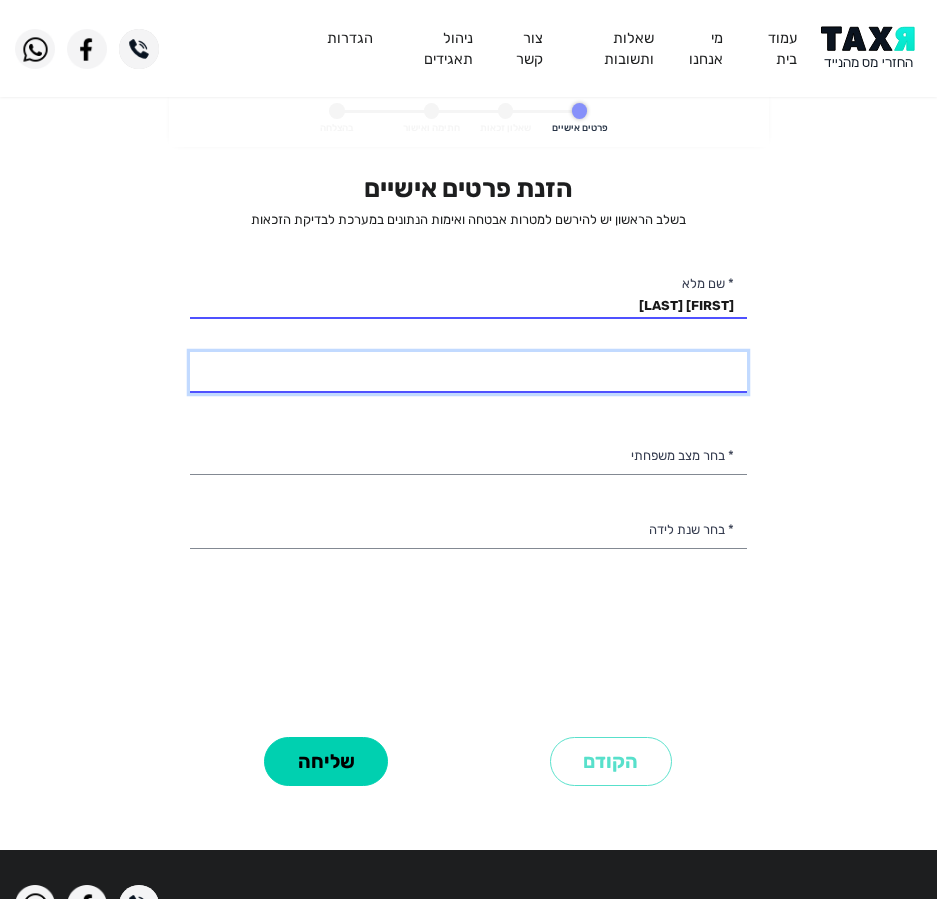 click on "* מספר טלפון" at bounding box center [468, 373] 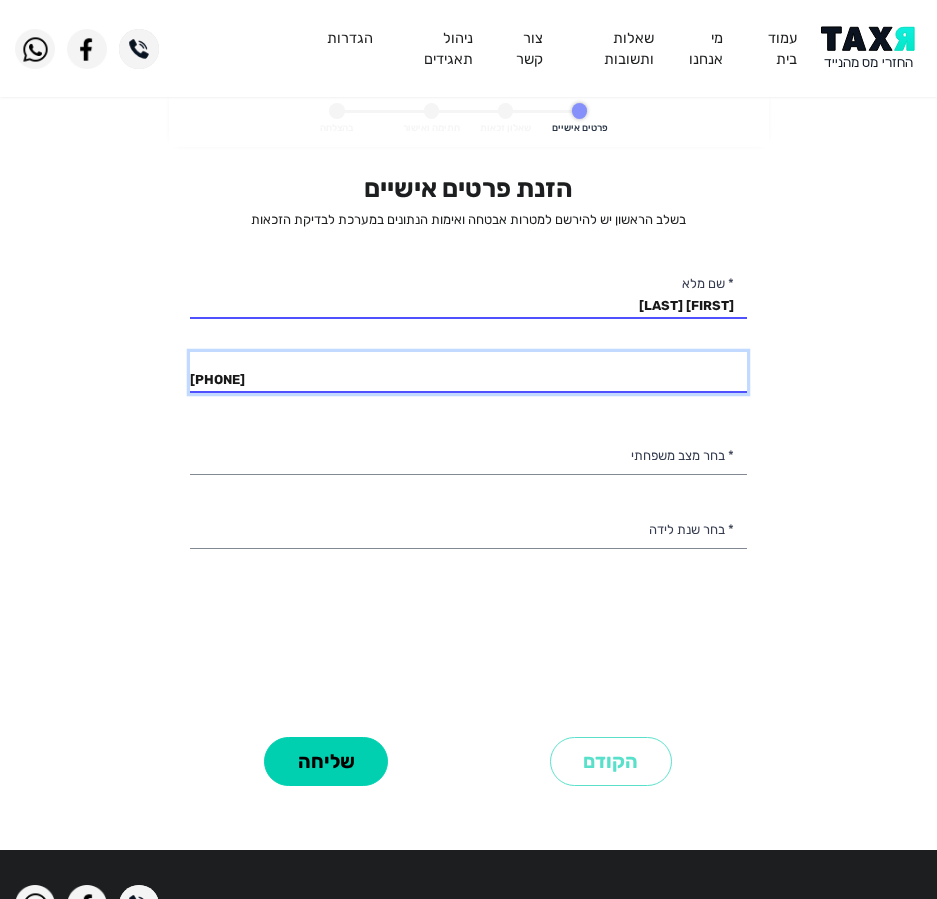 type on "[PHONE]" 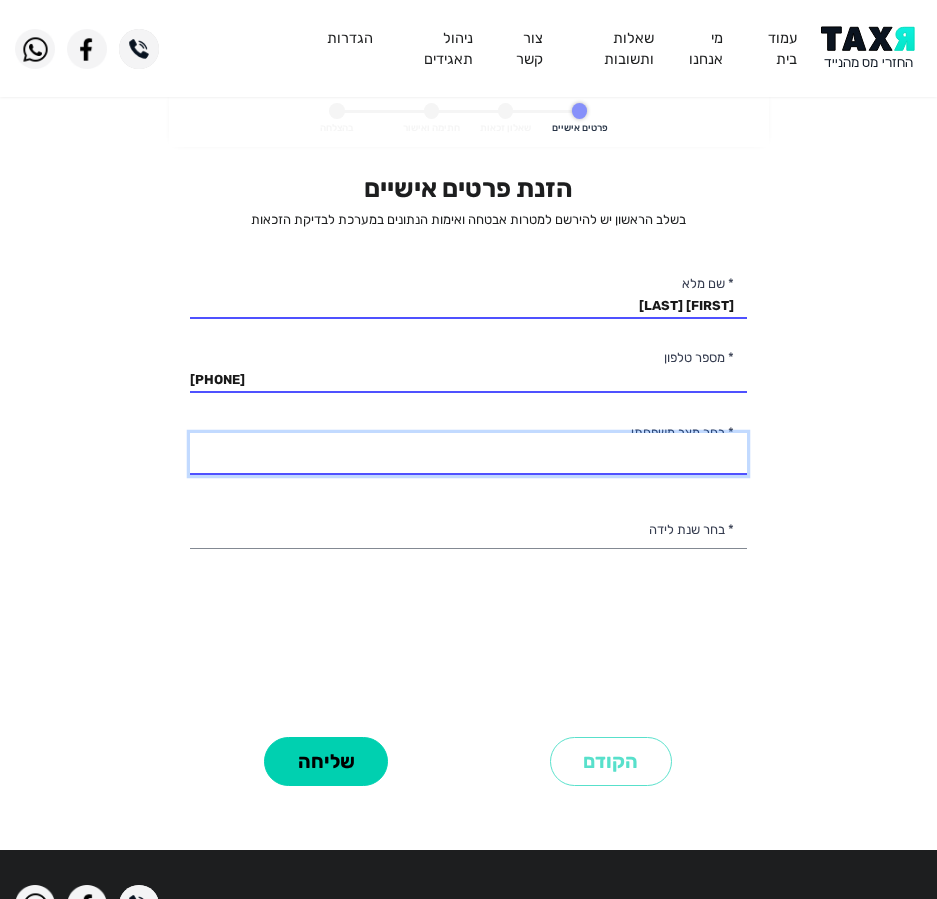 click on "רווק/ה נשוי/אה גרוש/ה אלמן/נה" at bounding box center (468, 454) 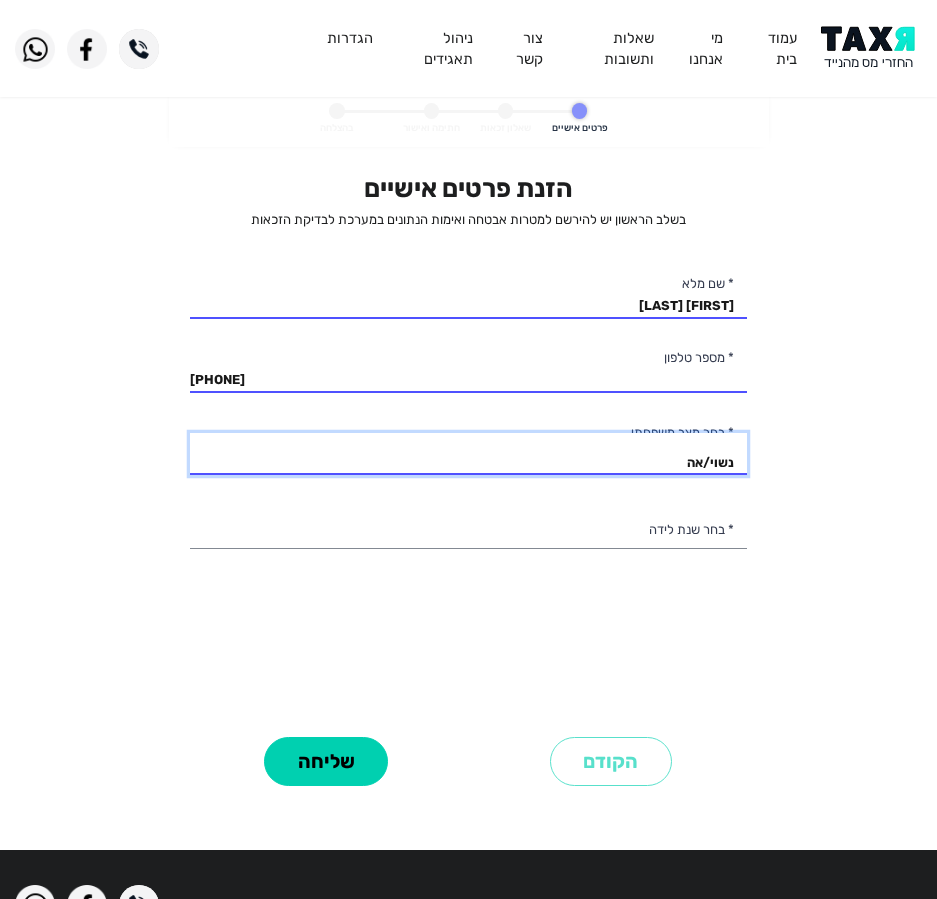 click on "רווק/ה נשוי/אה גרוש/ה אלמן/נה" at bounding box center (468, 454) 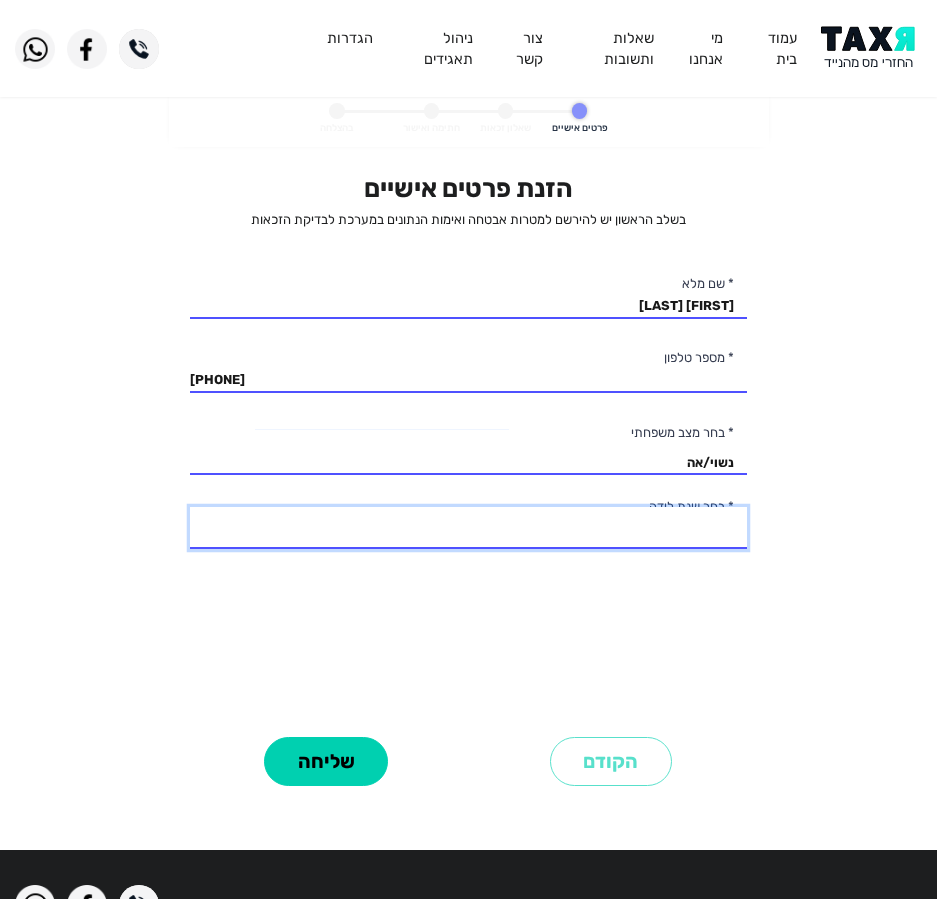 click on "2003 2002 2001 2000 1999 1998 1997 1996 1995 1994 1993 1992 1991 1990 1989 1988 1987 1986 1985 1984 1983 1982 1981 1980 1979 1978 1977 1976 1975 1974 1973 1972 1971 1970 1969 1968 1967 1966 1965 1964 1963 1962 1961 1960 1959 1958 1957 1956 1955 1954 1953 1952 1951 1950 1949 1948 1947 1946 1945" at bounding box center [468, 528] 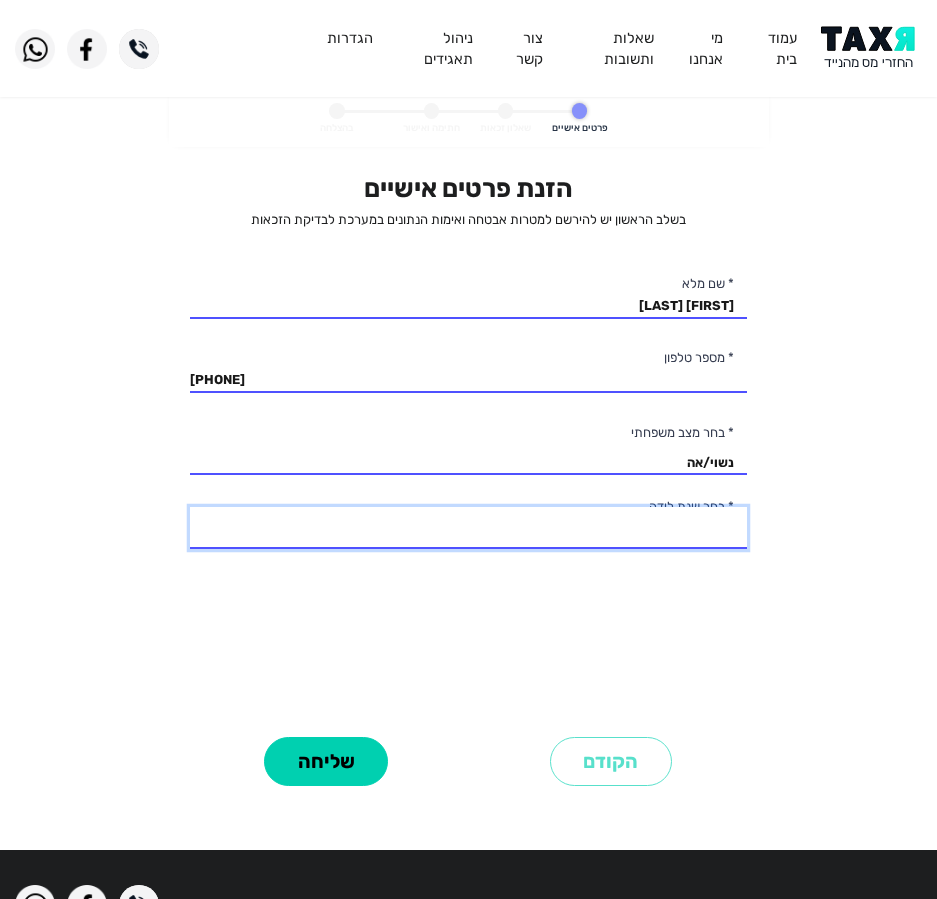 select on "[NUMBER]: [YEAR]" 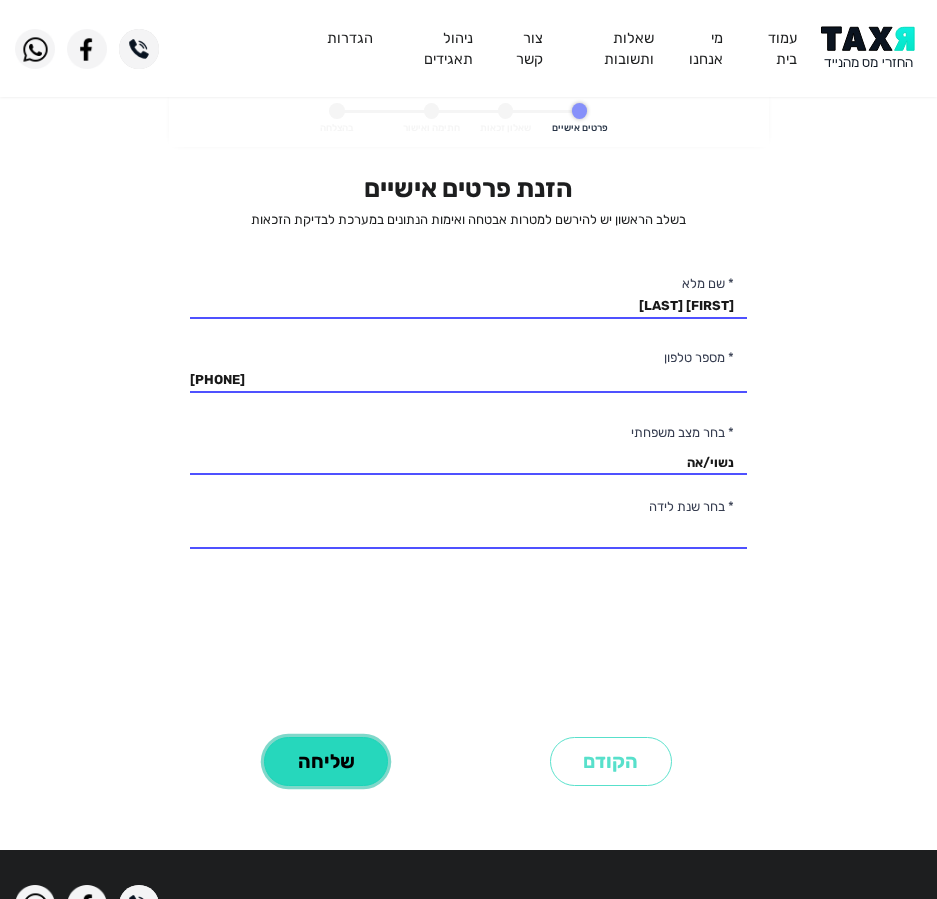 click on "שליחה" at bounding box center [326, 761] 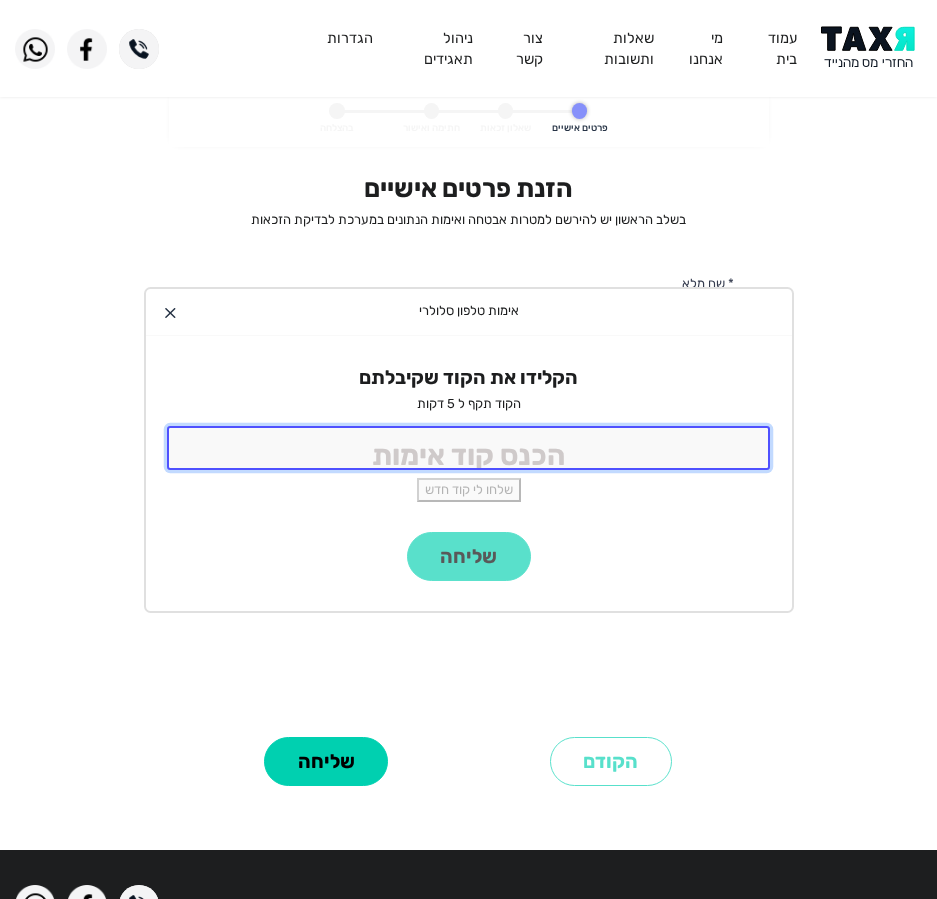 click 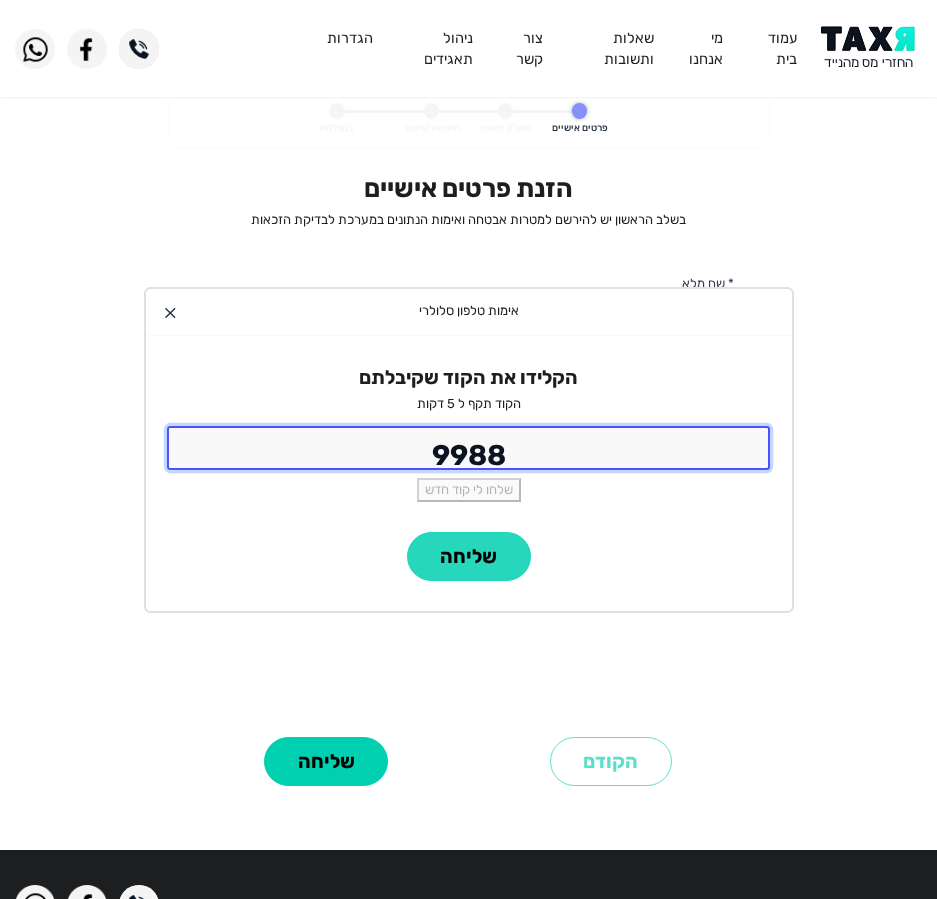 type on "9988" 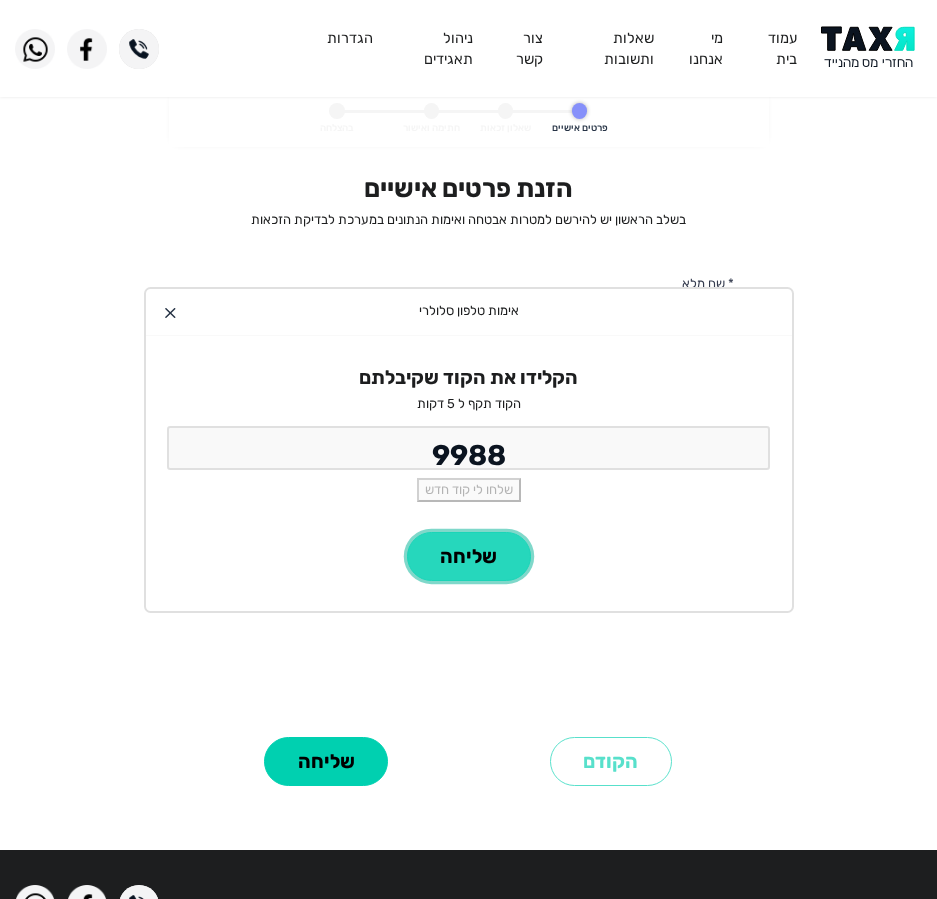 click on "שליחה" 